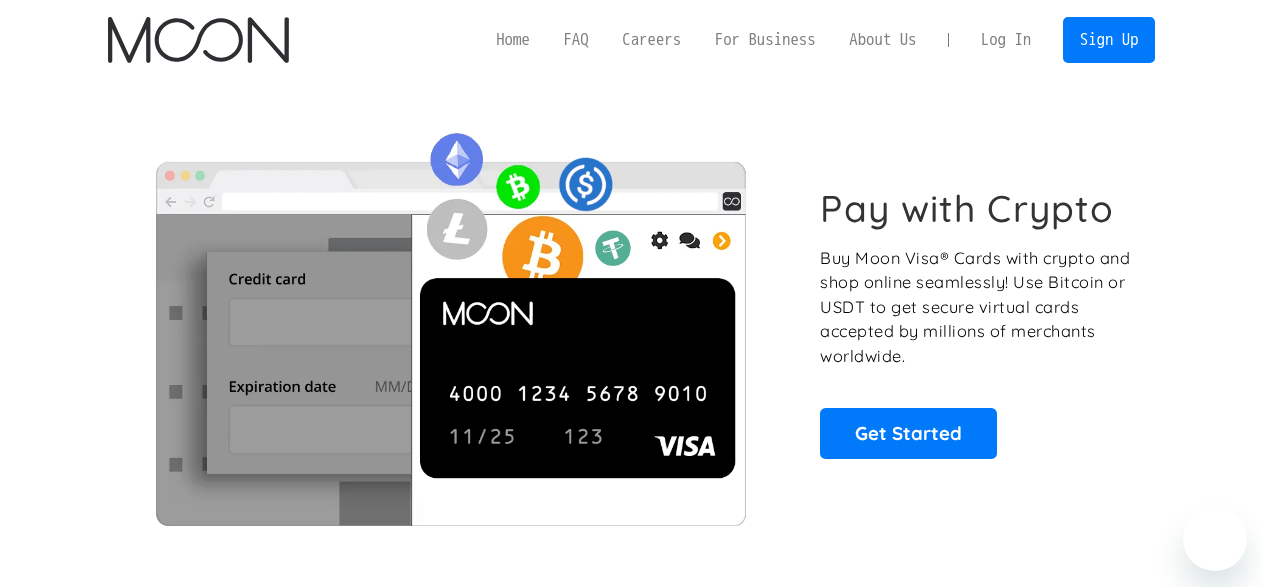 scroll, scrollTop: 385, scrollLeft: 0, axis: vertical 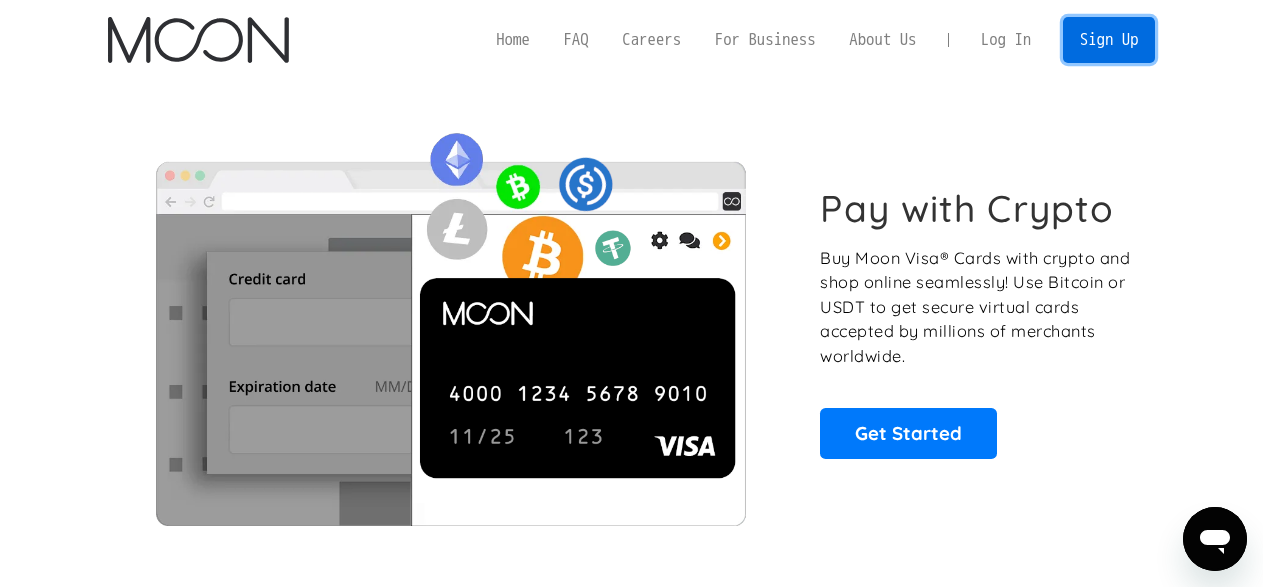 click on "Sign Up" at bounding box center [1109, 39] 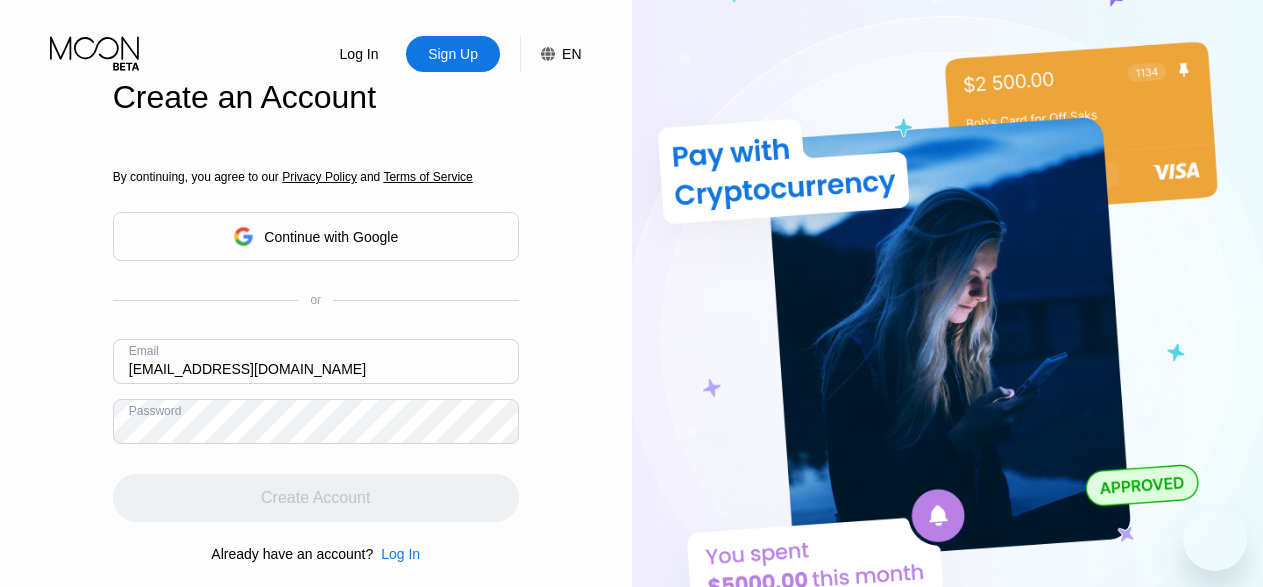 scroll, scrollTop: 0, scrollLeft: 0, axis: both 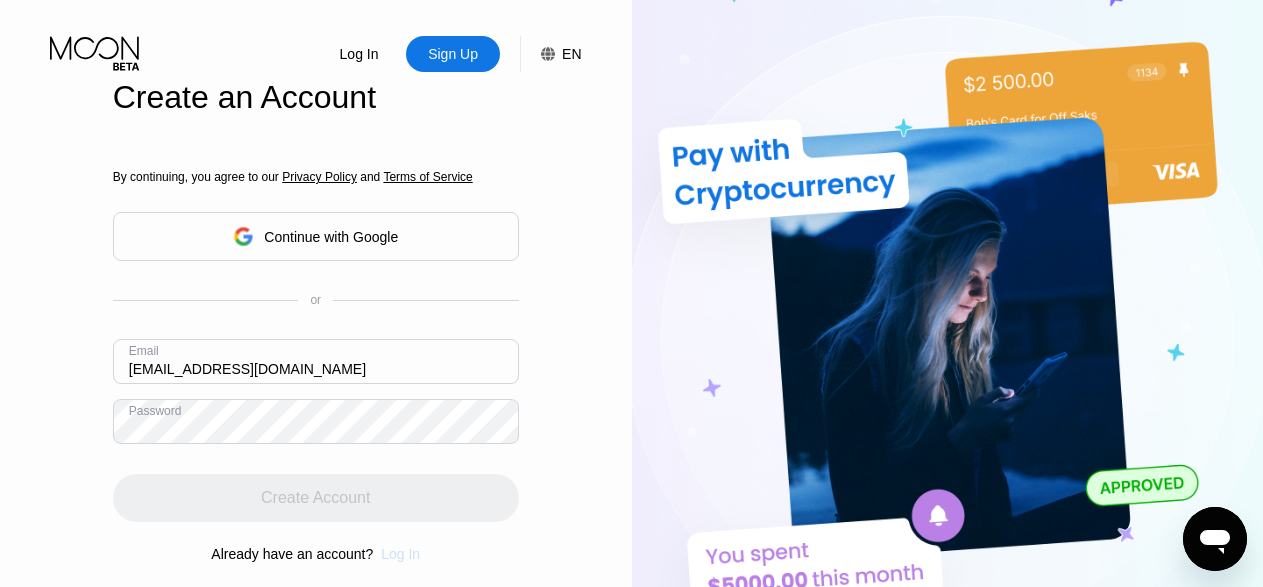 click on "Log In" at bounding box center (400, 554) 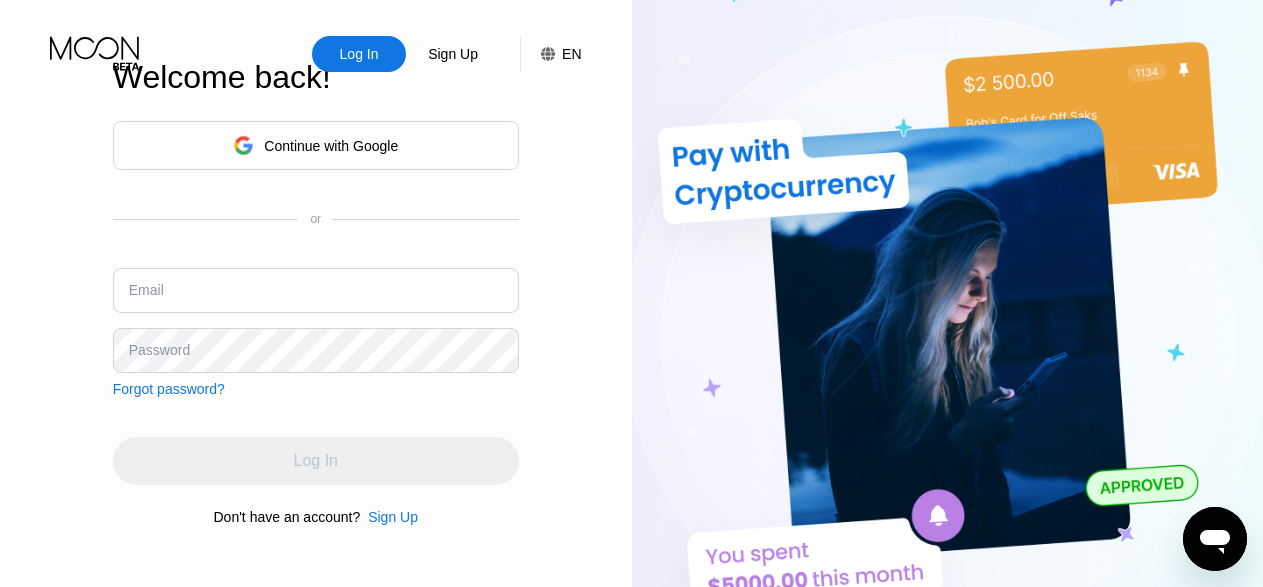click at bounding box center (316, 290) 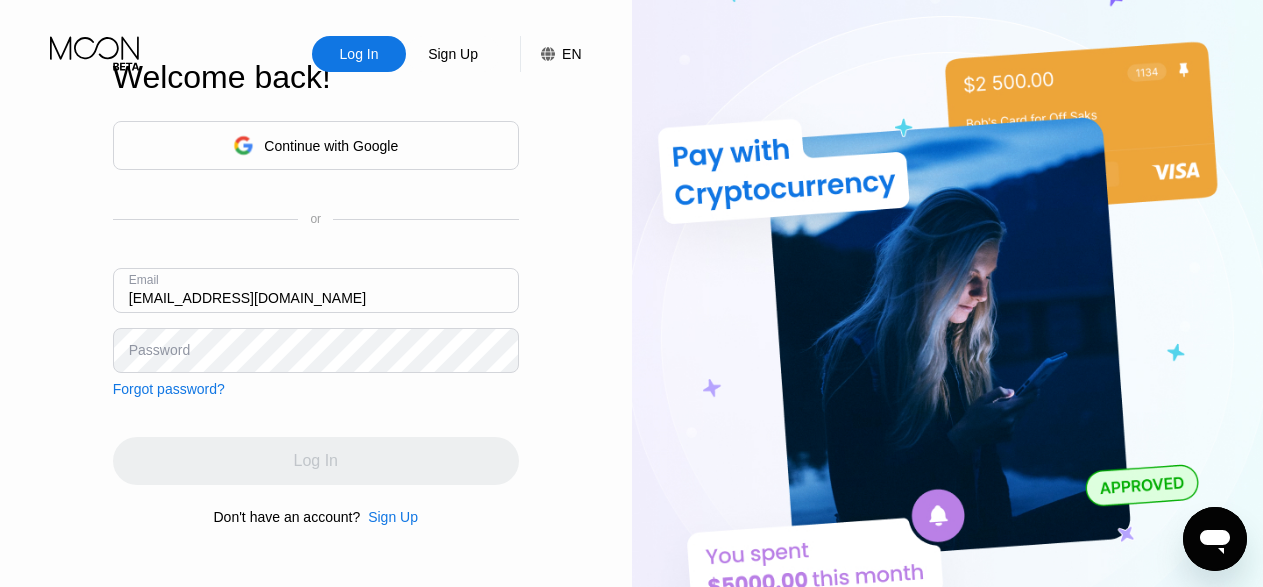 type on "[EMAIL_ADDRESS][DOMAIN_NAME]" 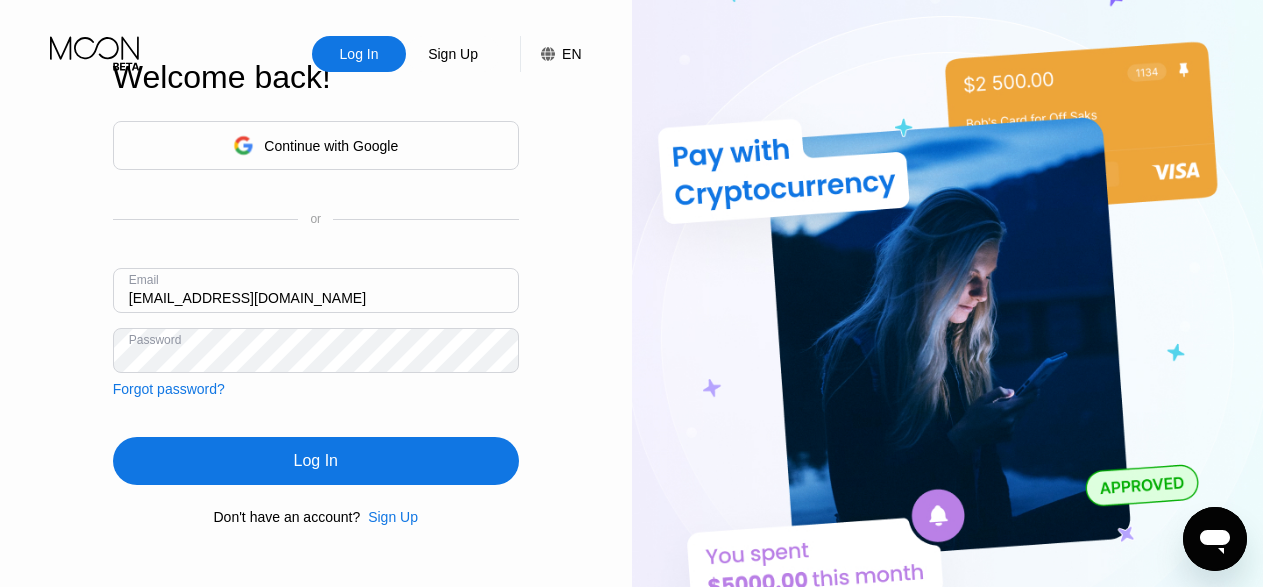click on "Log In" at bounding box center (316, 461) 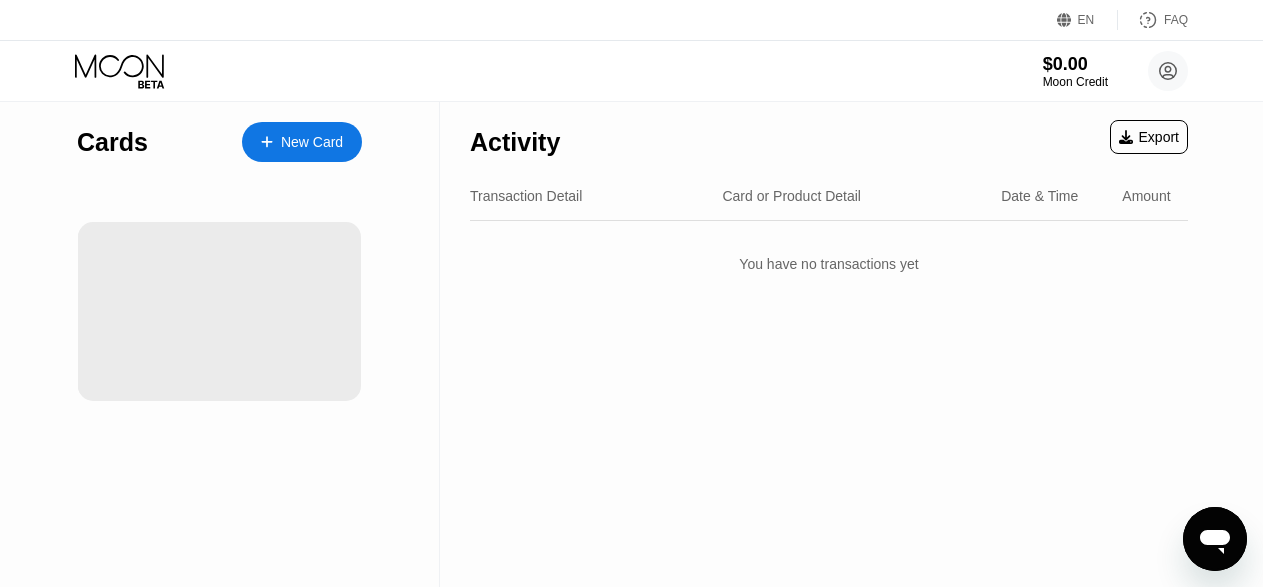 drag, startPoint x: 332, startPoint y: 269, endPoint x: 273, endPoint y: 127, distance: 153.7693 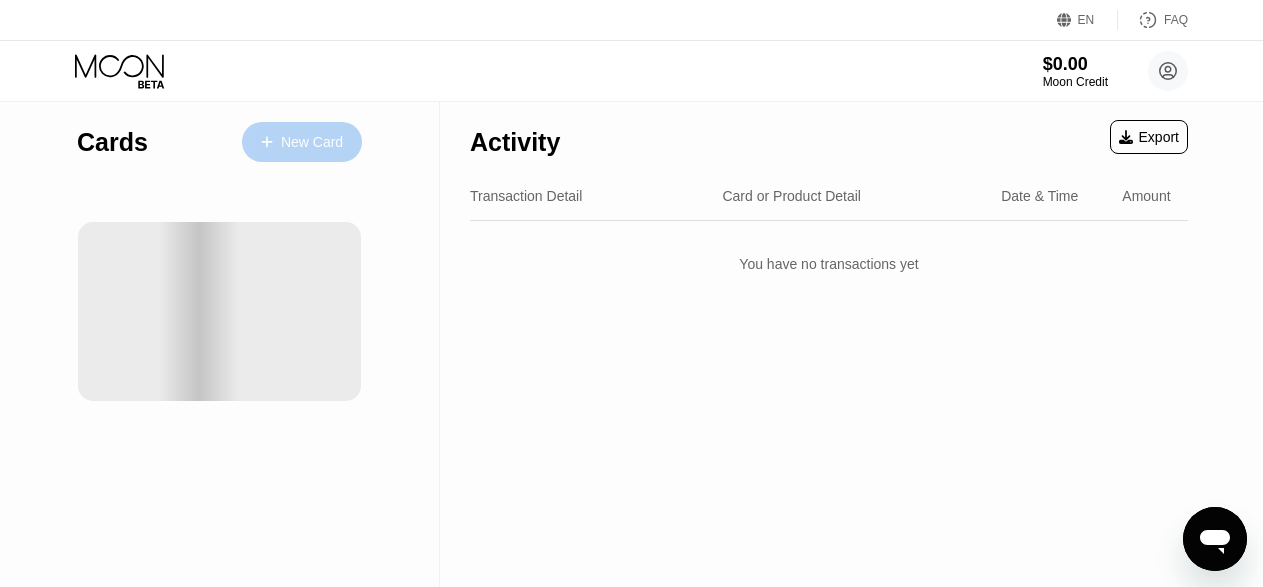 click at bounding box center [277, 142] 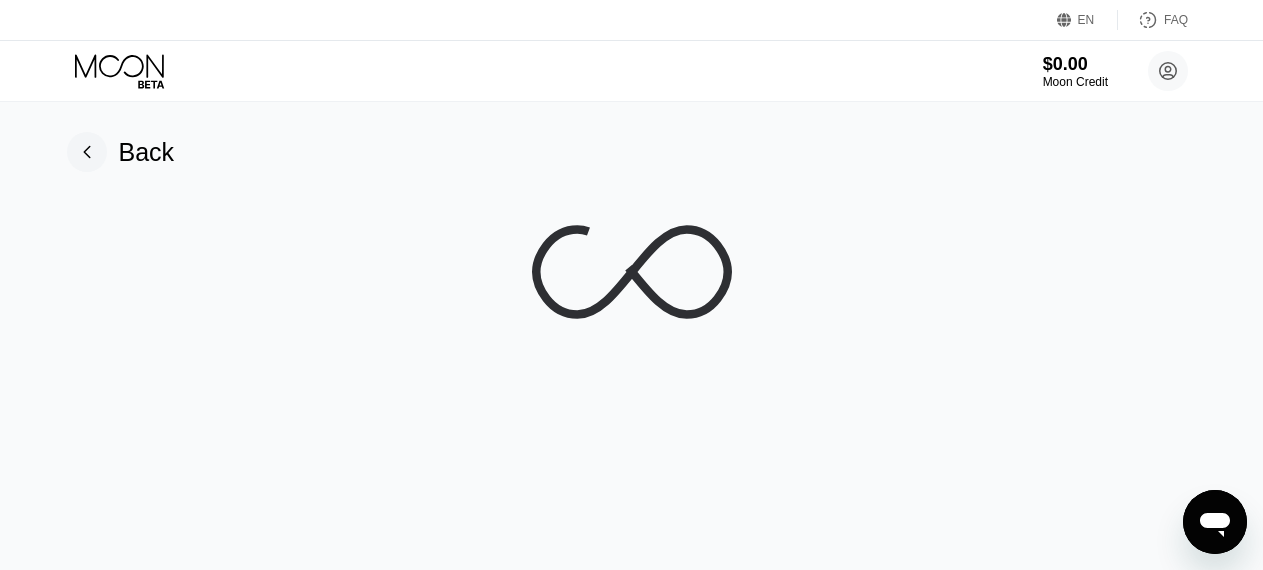 click 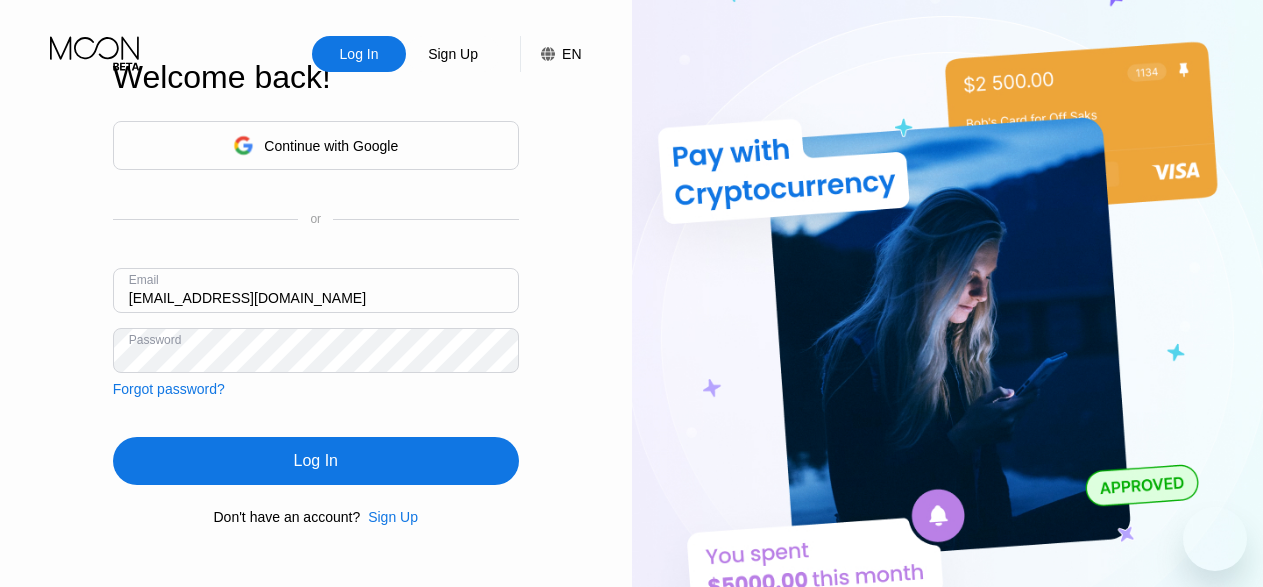 scroll, scrollTop: 0, scrollLeft: 0, axis: both 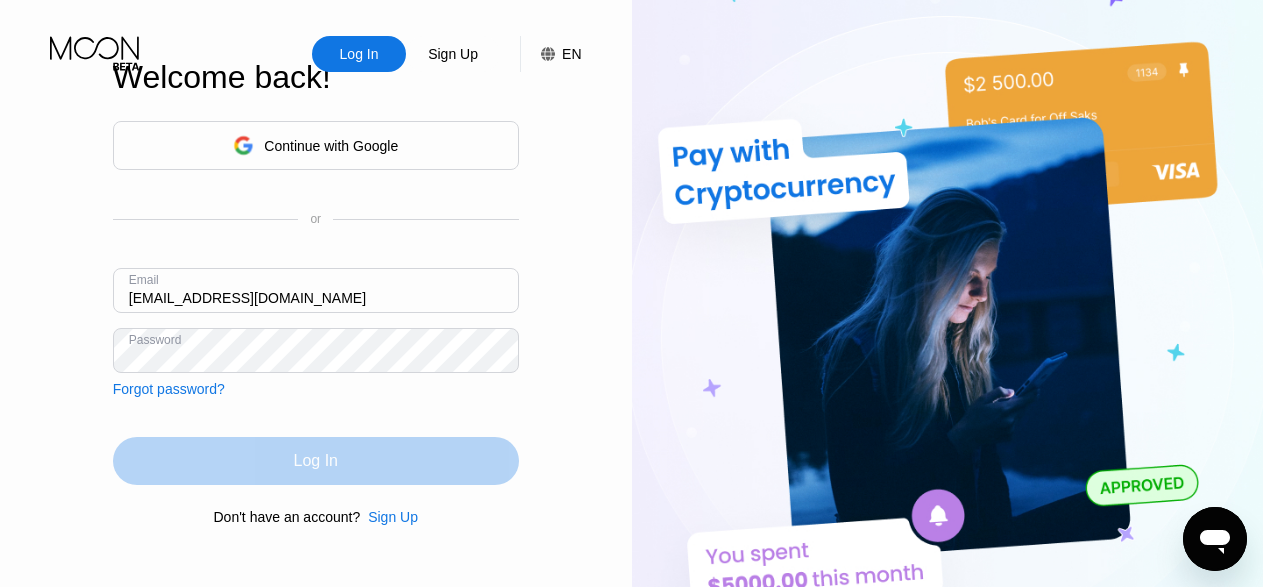 click on "Log In" at bounding box center [316, 461] 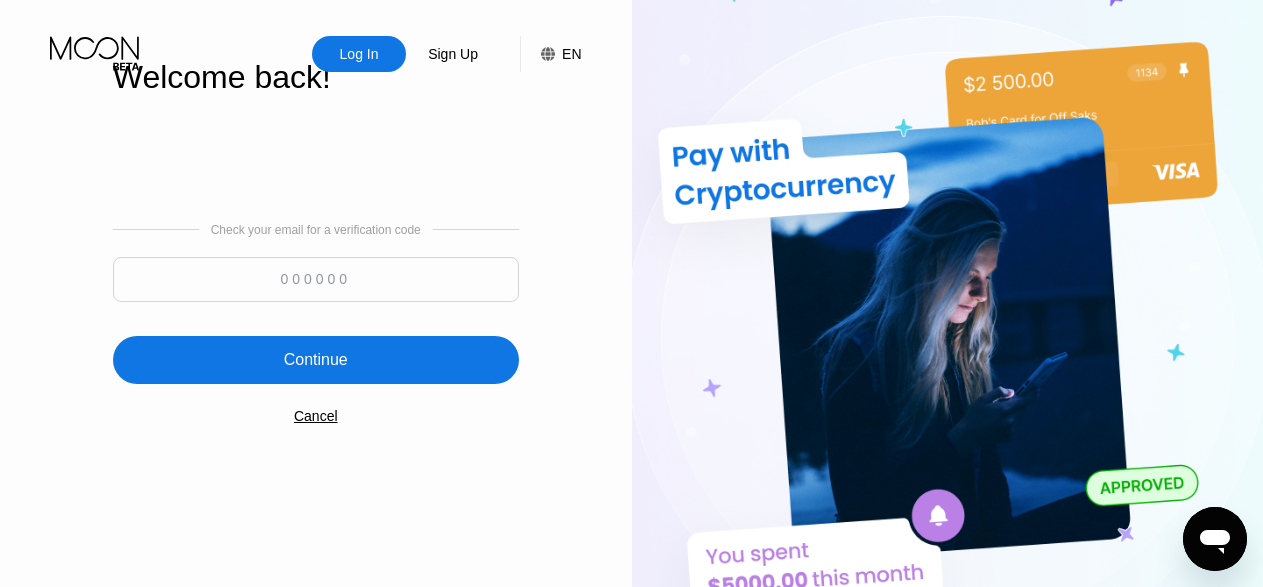 click at bounding box center (316, 279) 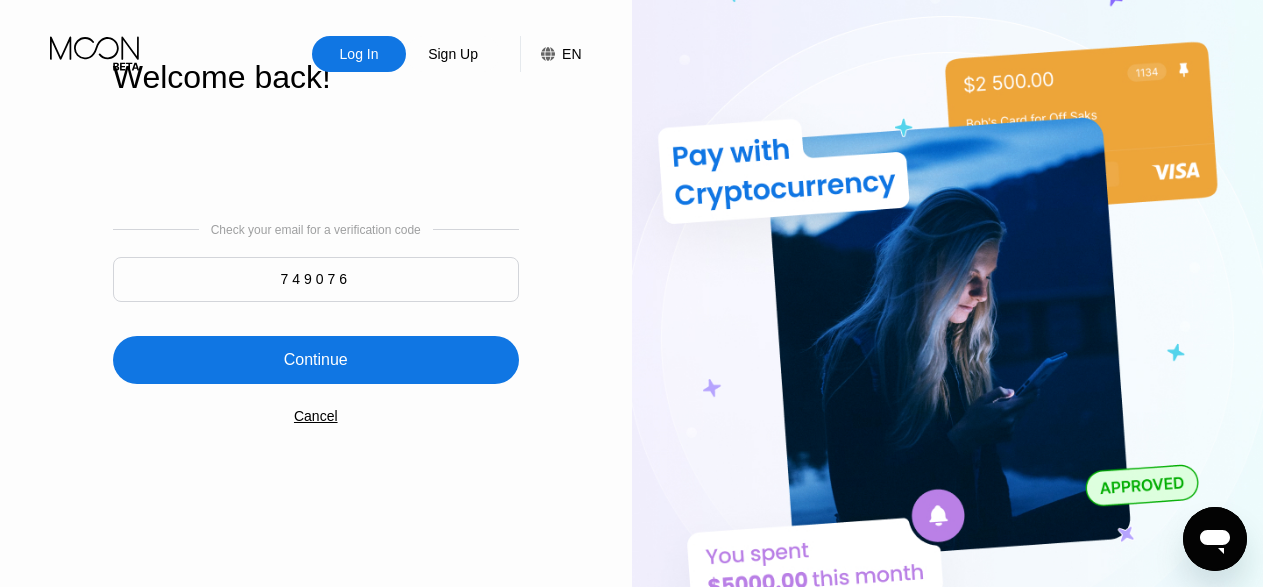 type on "749076" 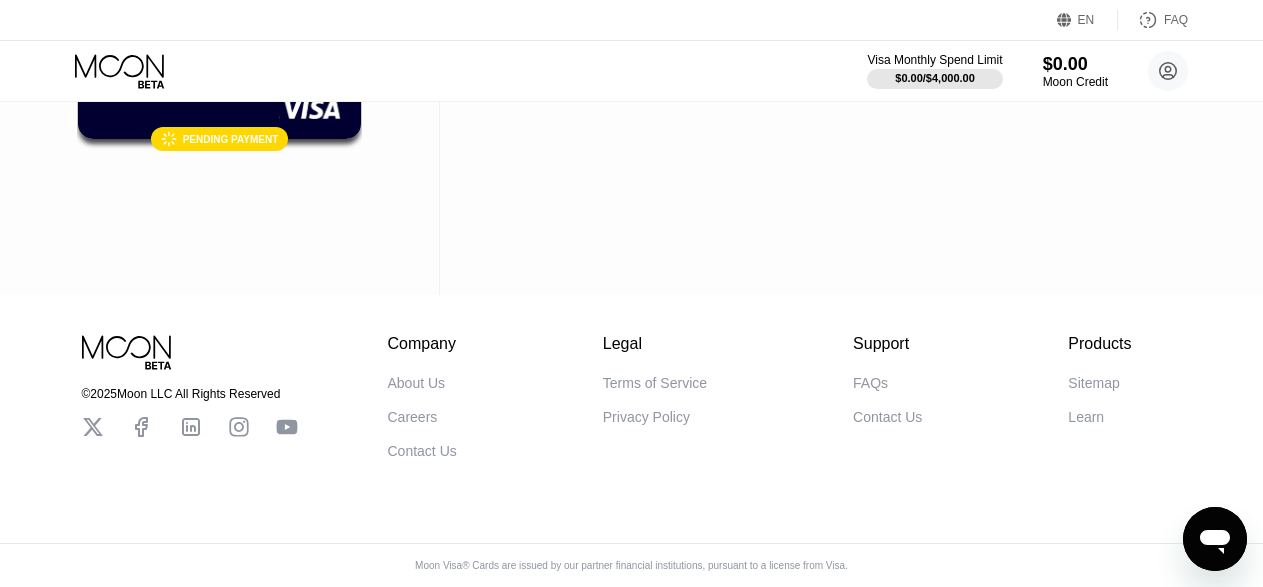scroll, scrollTop: 0, scrollLeft: 0, axis: both 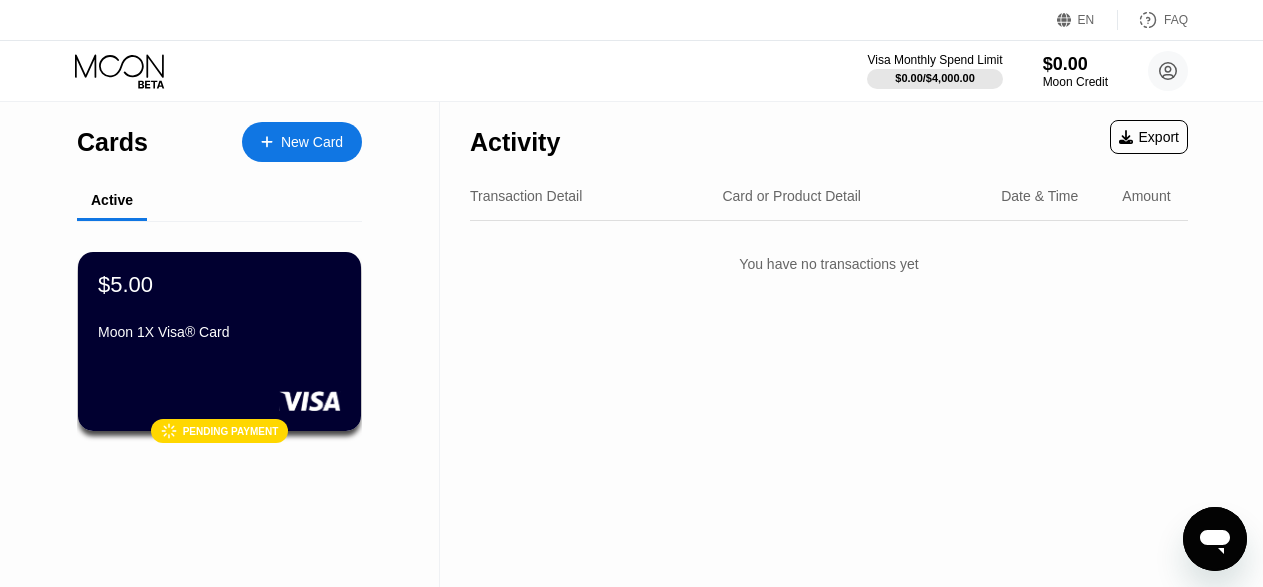 drag, startPoint x: 323, startPoint y: 186, endPoint x: 346, endPoint y: 188, distance: 23.086792 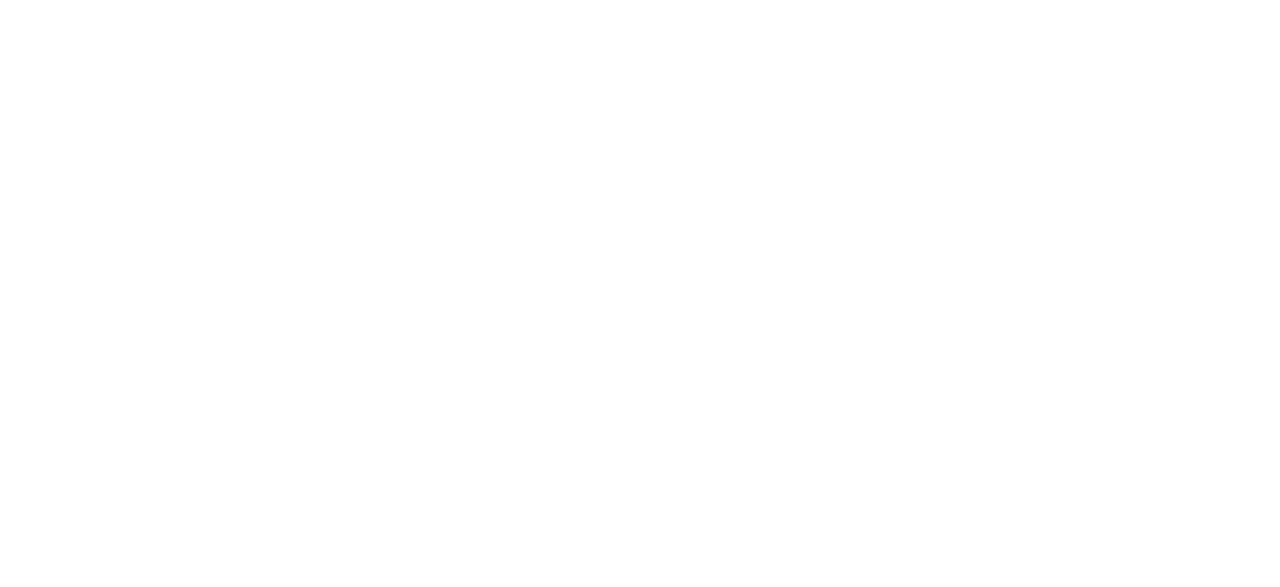 scroll, scrollTop: 0, scrollLeft: 0, axis: both 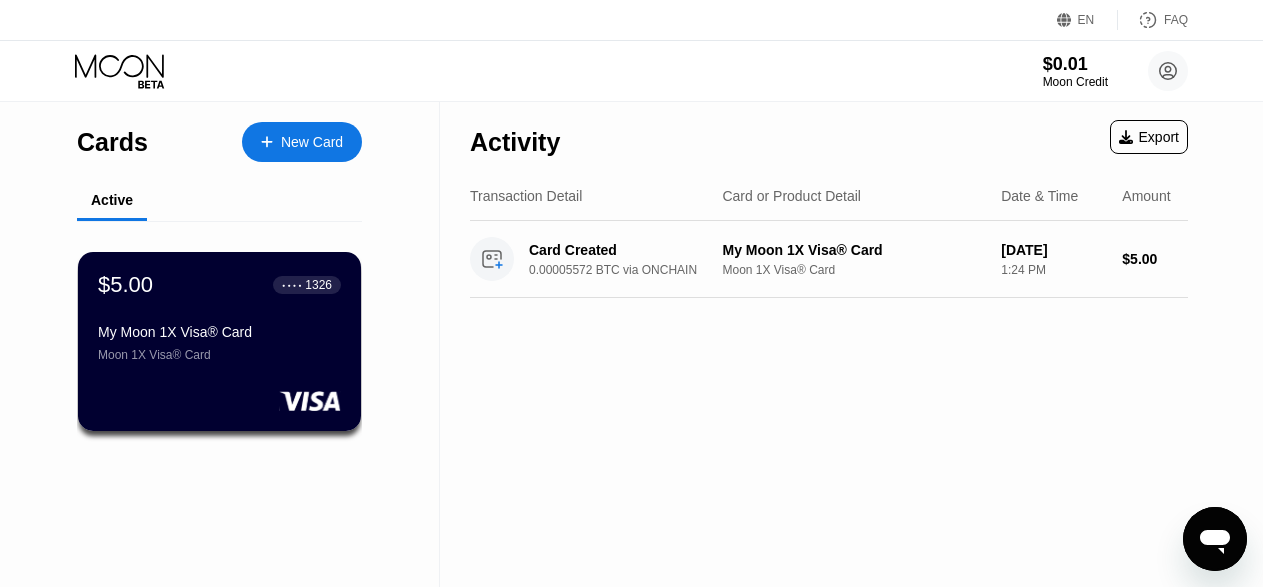 click on "Moon 1X Visa® Card" at bounding box center [219, 355] 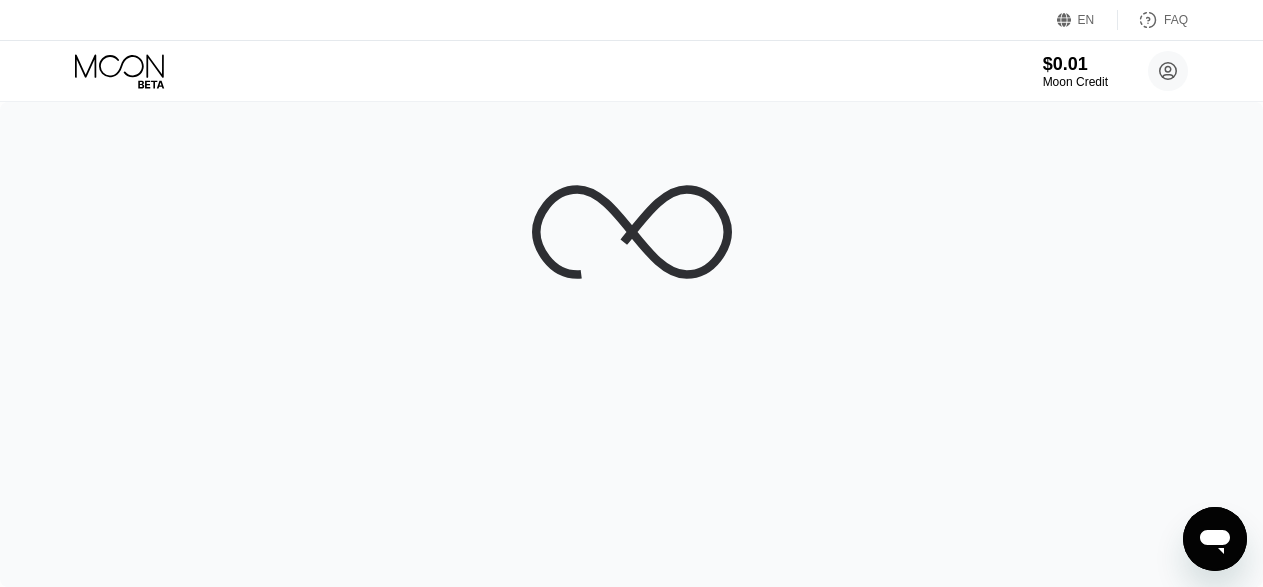 click on "EN Language Select an item Save FAQ" at bounding box center (631, 20) 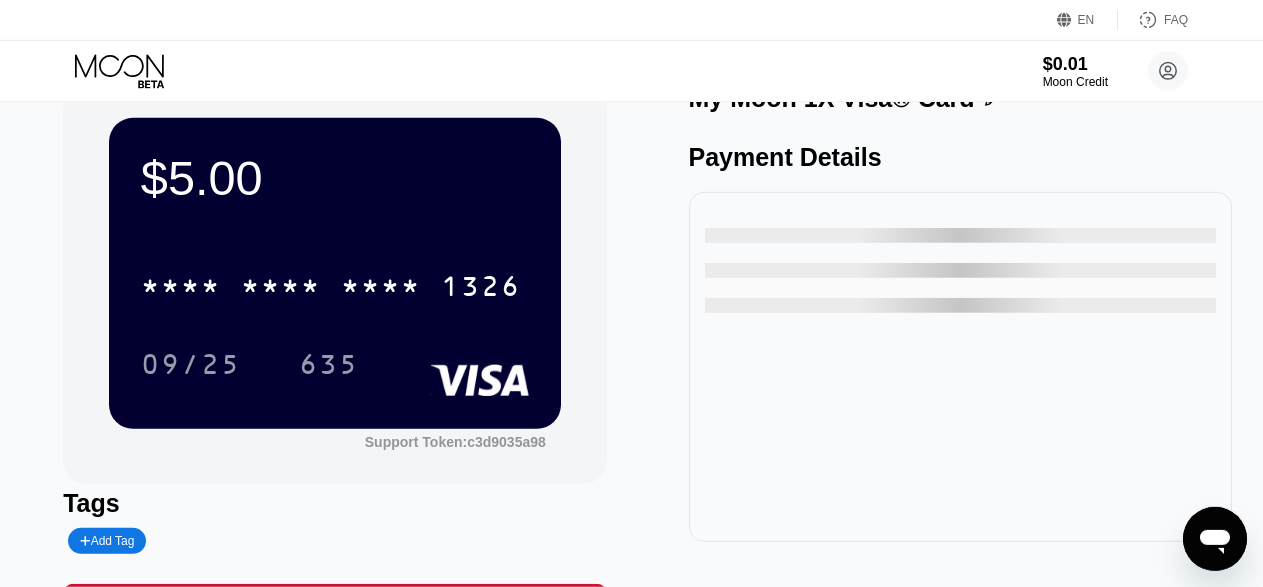 scroll, scrollTop: 0, scrollLeft: 0, axis: both 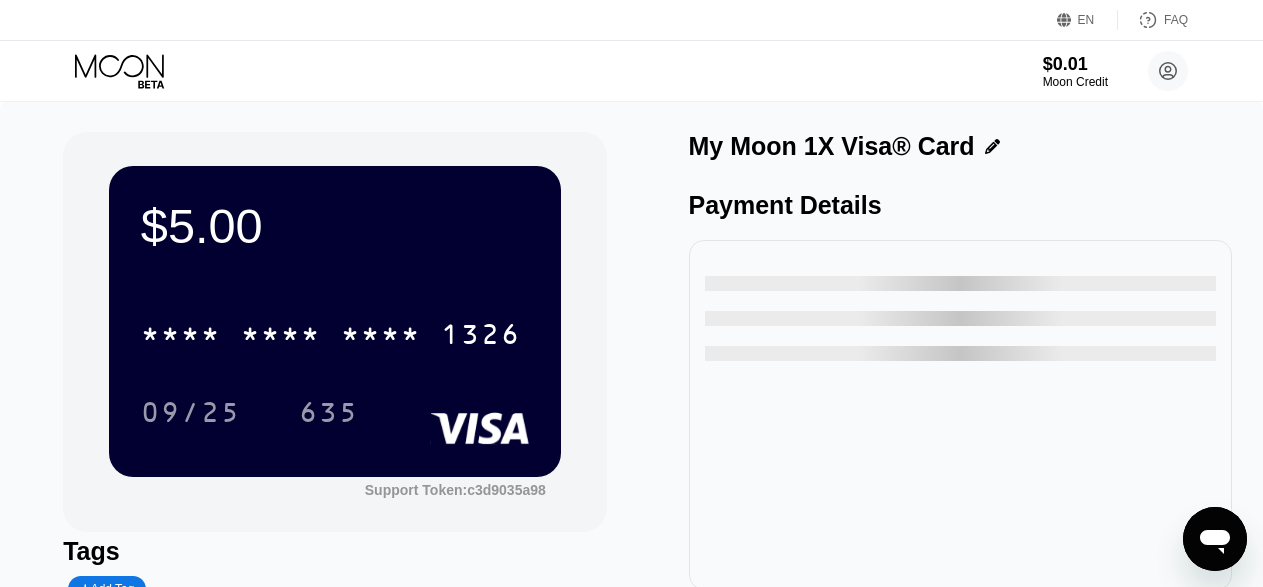 click on "* * * *" at bounding box center [381, 337] 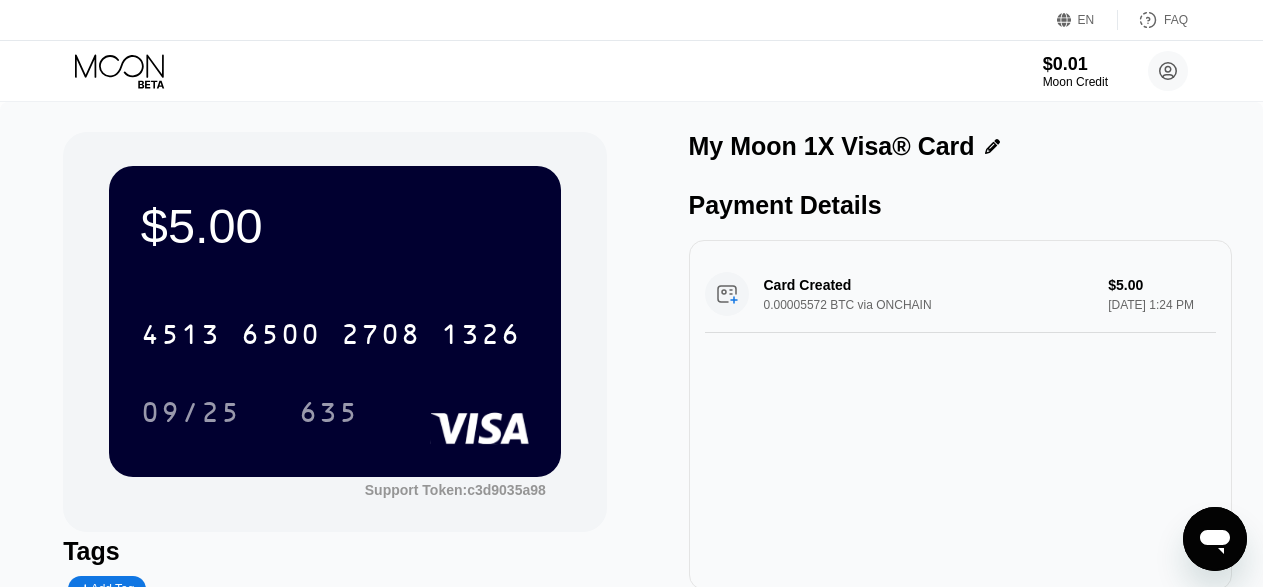 click on "[CREDIT_CARD_NUMBER]" at bounding box center (335, 328) 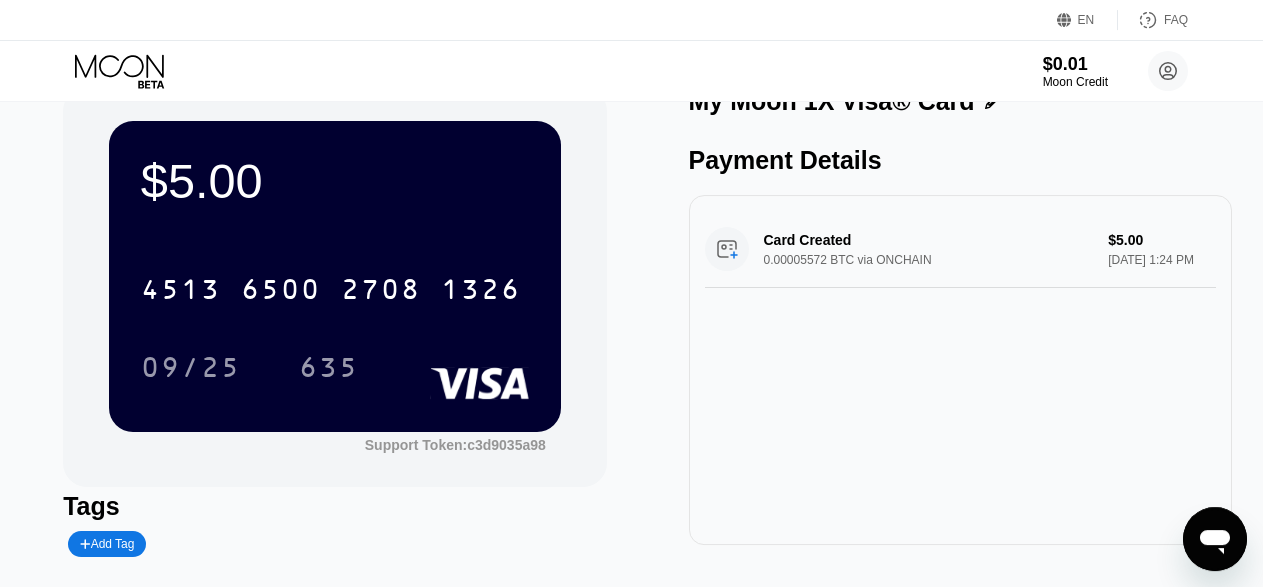 scroll, scrollTop: 46, scrollLeft: 0, axis: vertical 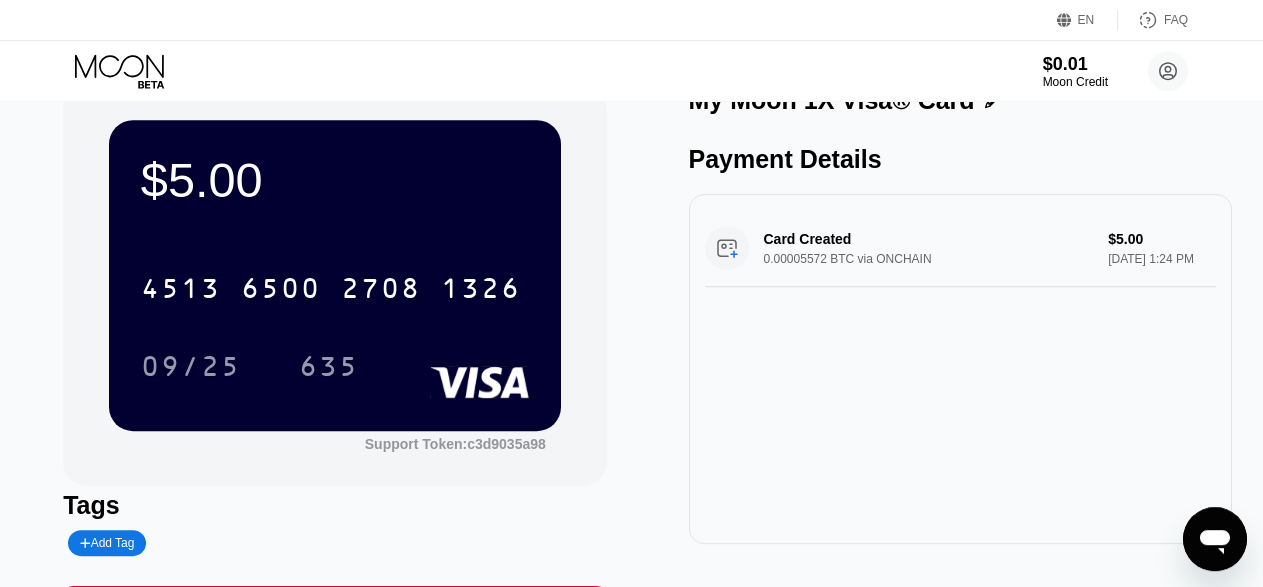 click on "$5.00" at bounding box center [335, 180] 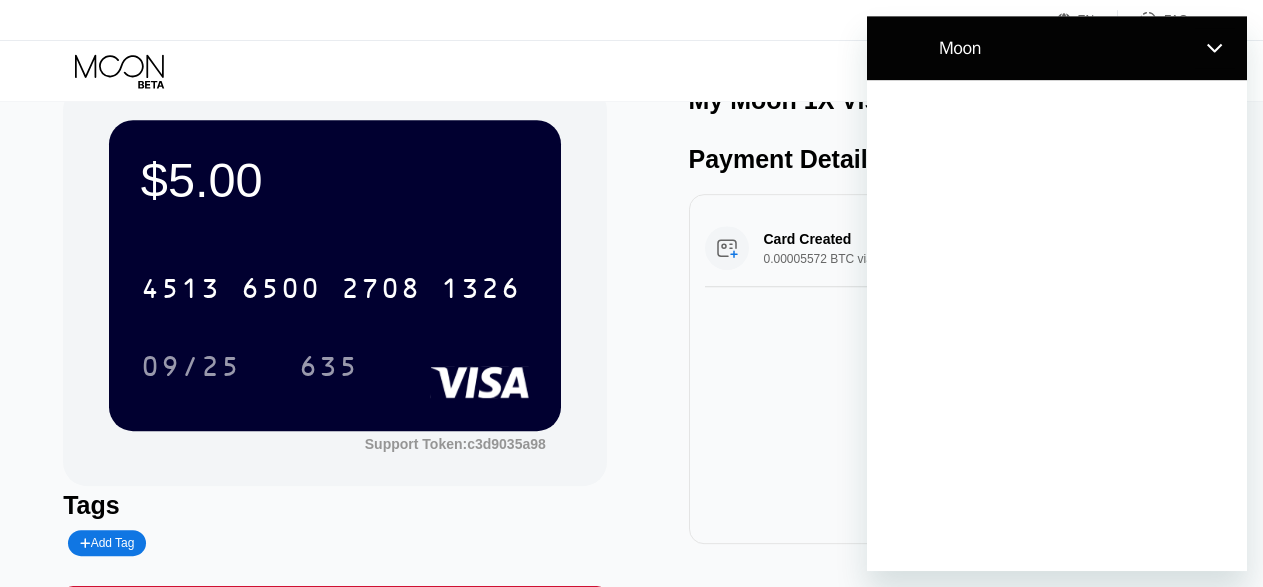 scroll, scrollTop: 0, scrollLeft: 0, axis: both 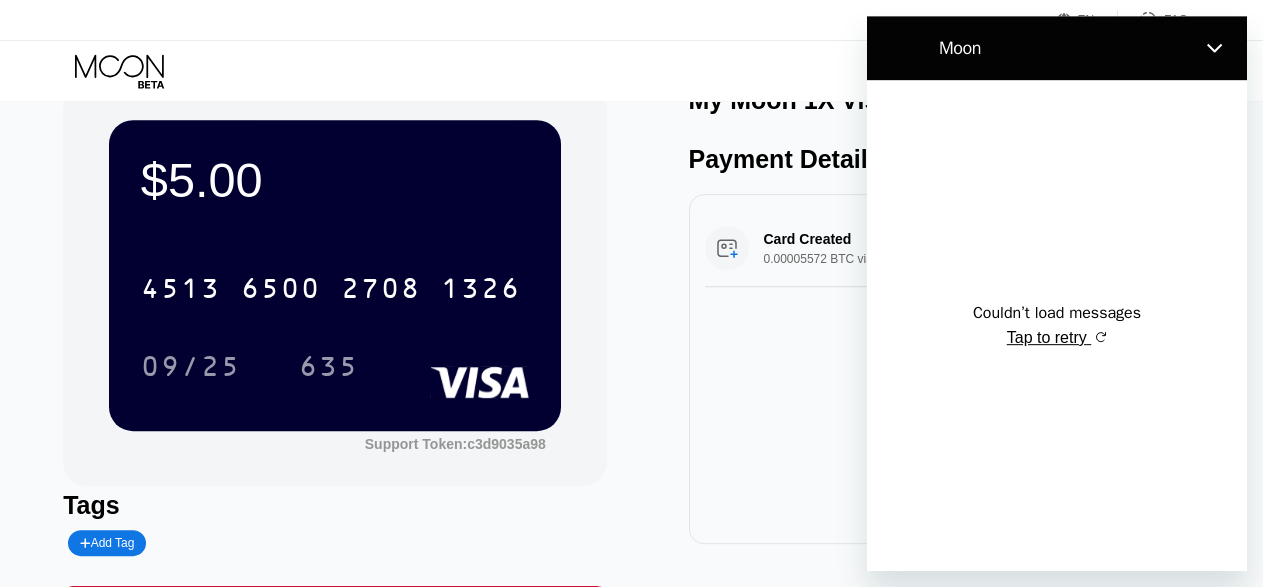 click on "Tap to retry" at bounding box center (1047, 337) 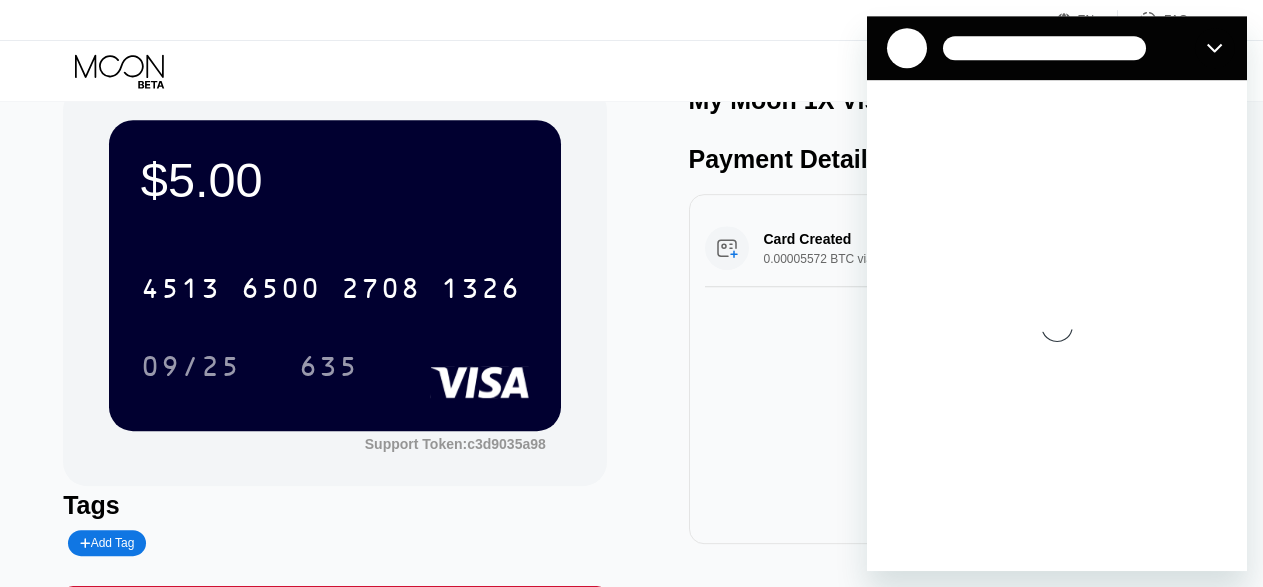 click on "$5.00 4513 6500 2708 1326 09/25 635 Support Token:  c3d9035a98 Tags  Add Tag Mark as used My Moon 1X Visa® Card Payment Details Card Created 0.00005572 BTC via ONCHAIN $5.00 [DATE] 1:24 PM" at bounding box center (631, 357) 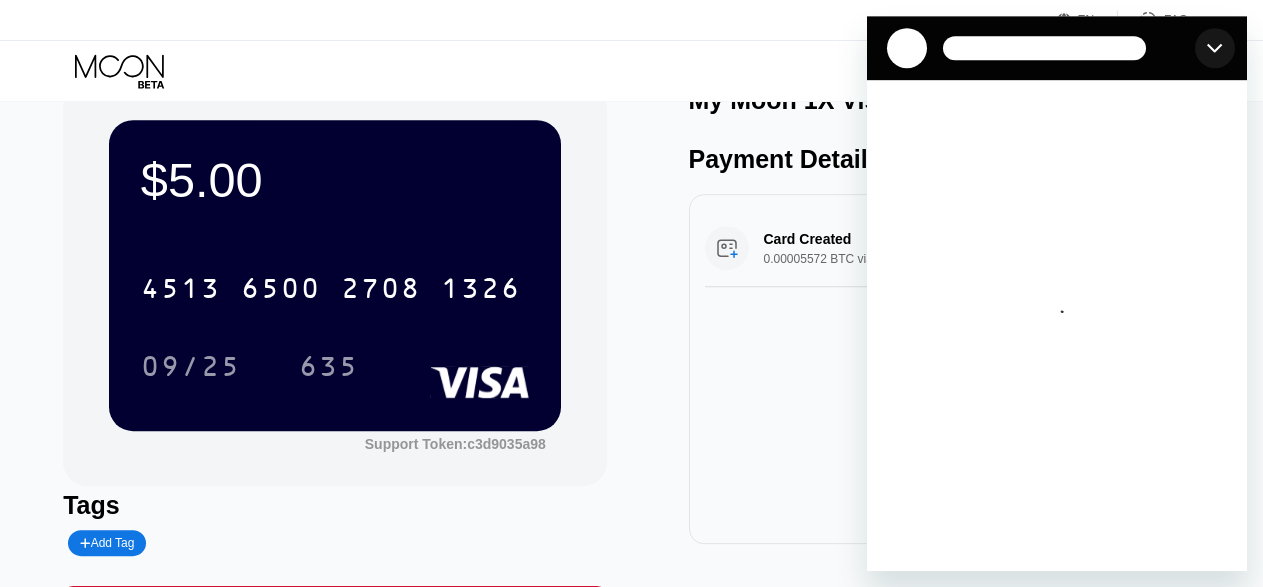 click 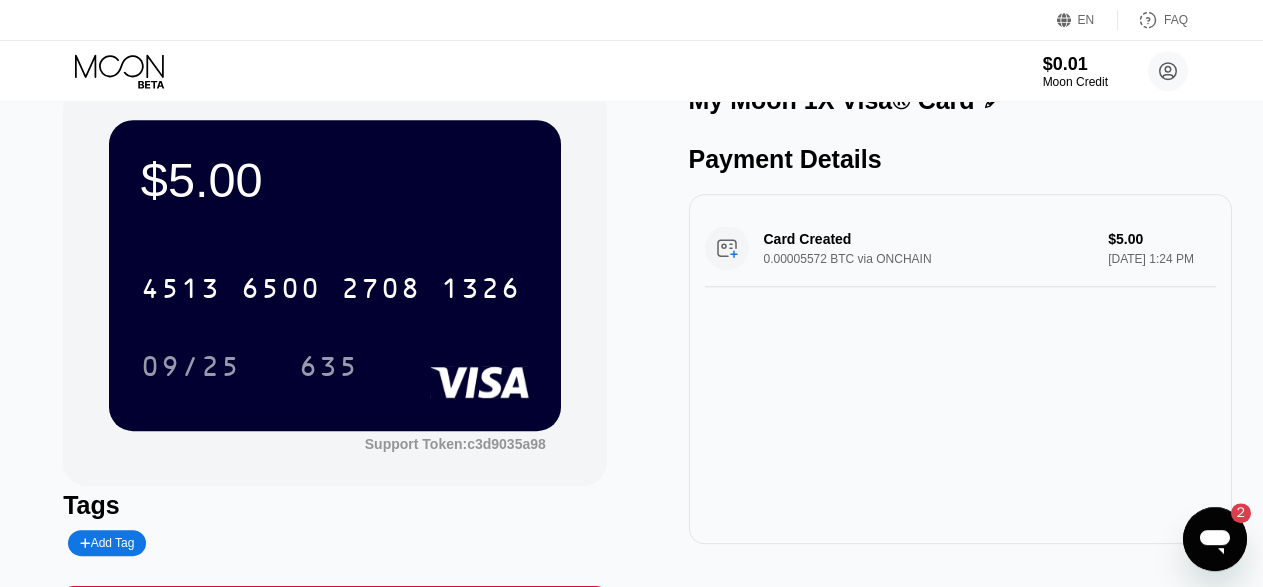 scroll, scrollTop: 0, scrollLeft: 0, axis: both 